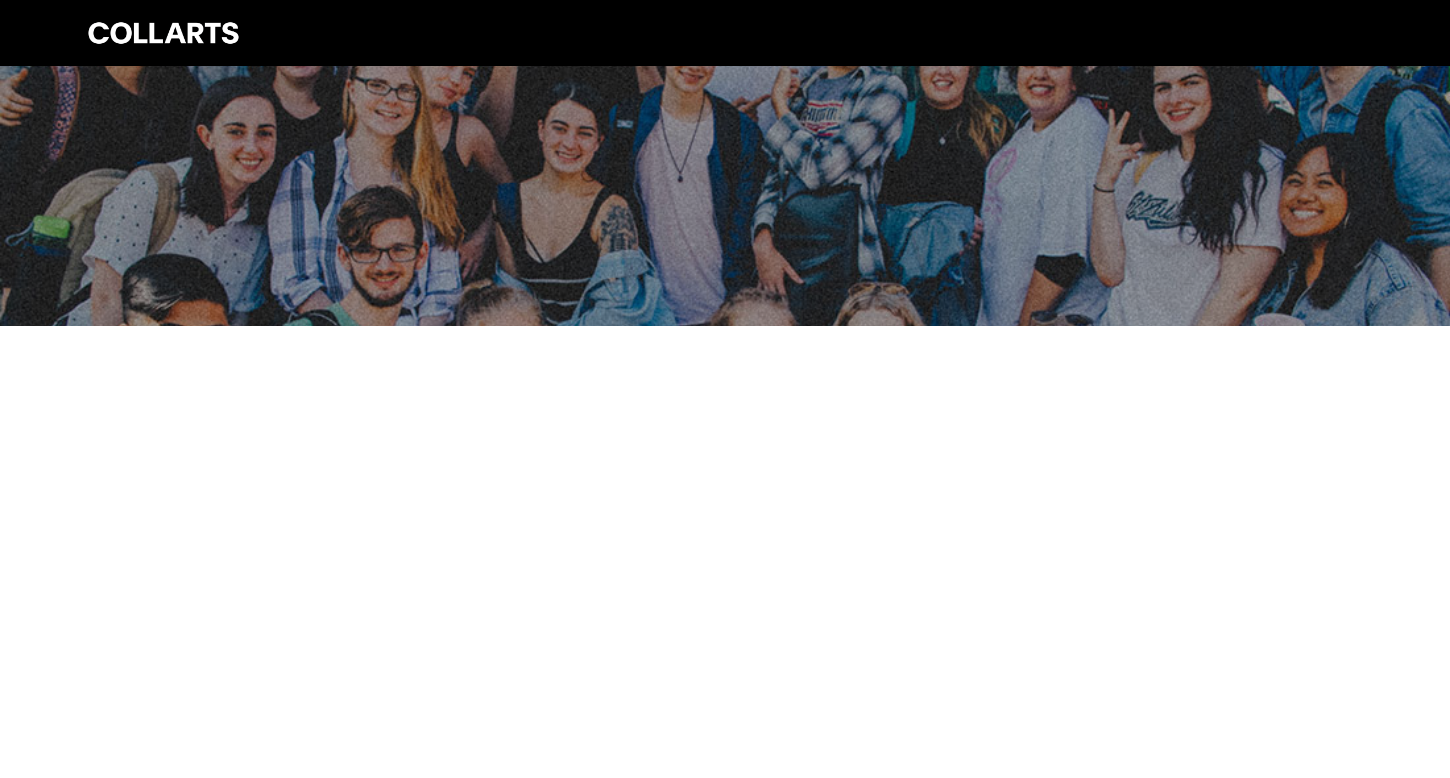 scroll, scrollTop: 0, scrollLeft: 0, axis: both 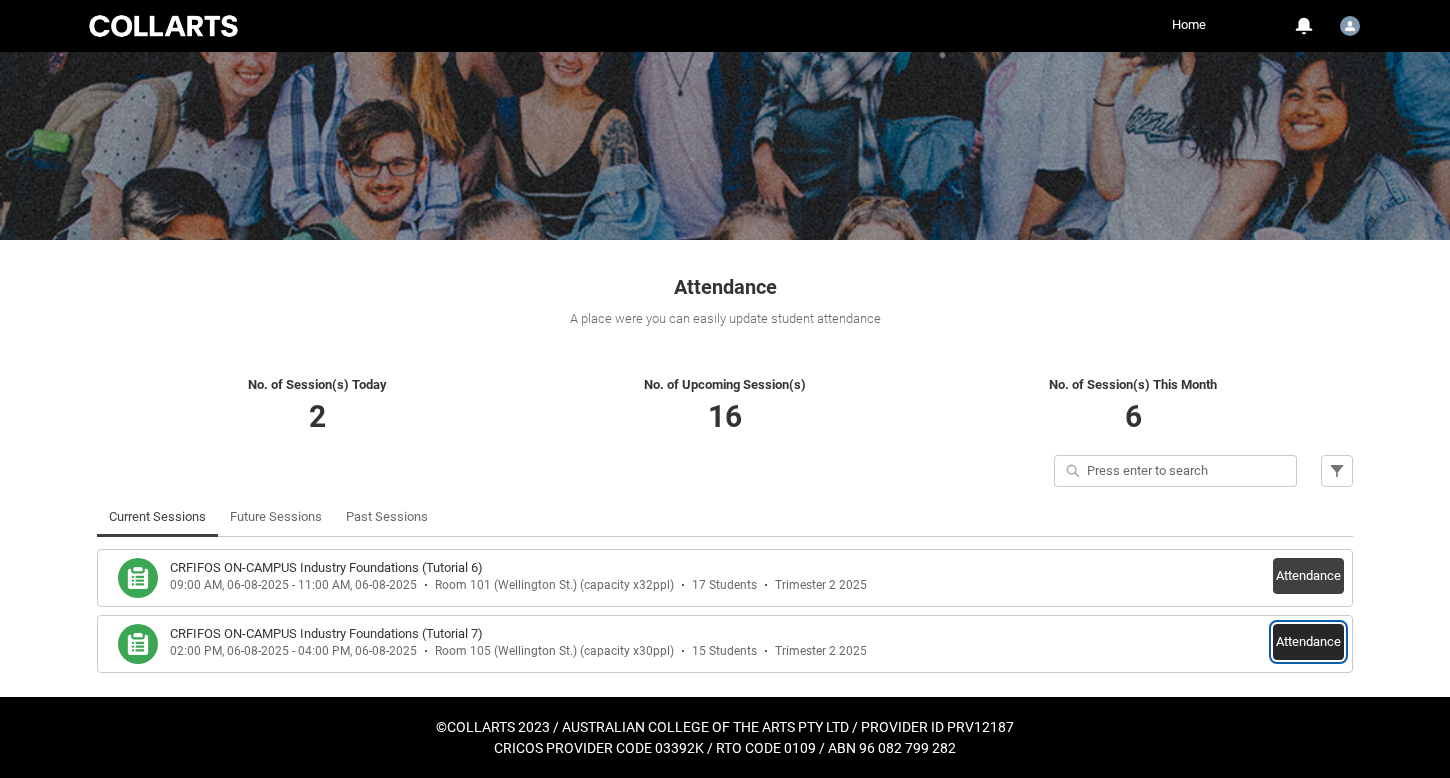 click on "Attendance" at bounding box center (1308, 642) 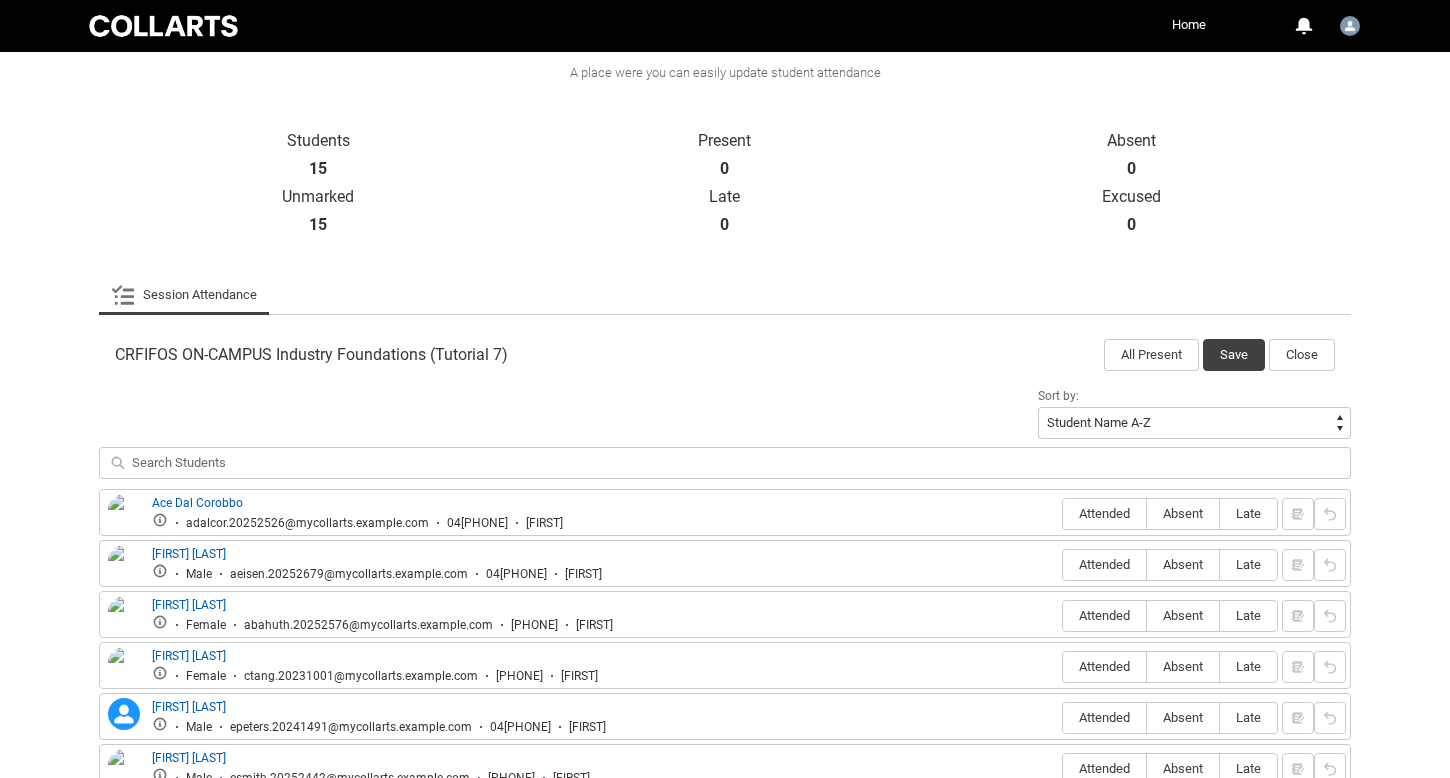 scroll, scrollTop: 384, scrollLeft: 0, axis: vertical 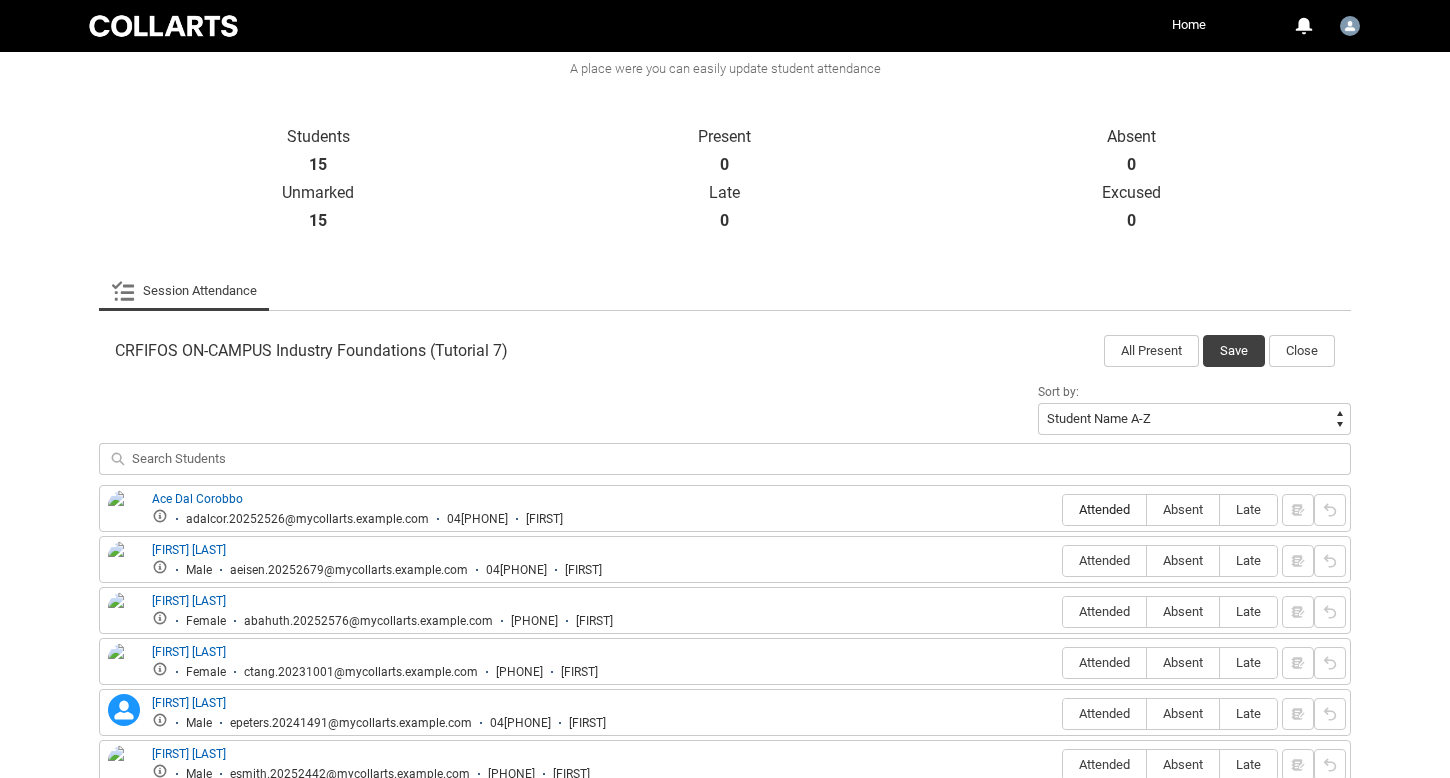 click on "Attended" at bounding box center (1104, 509) 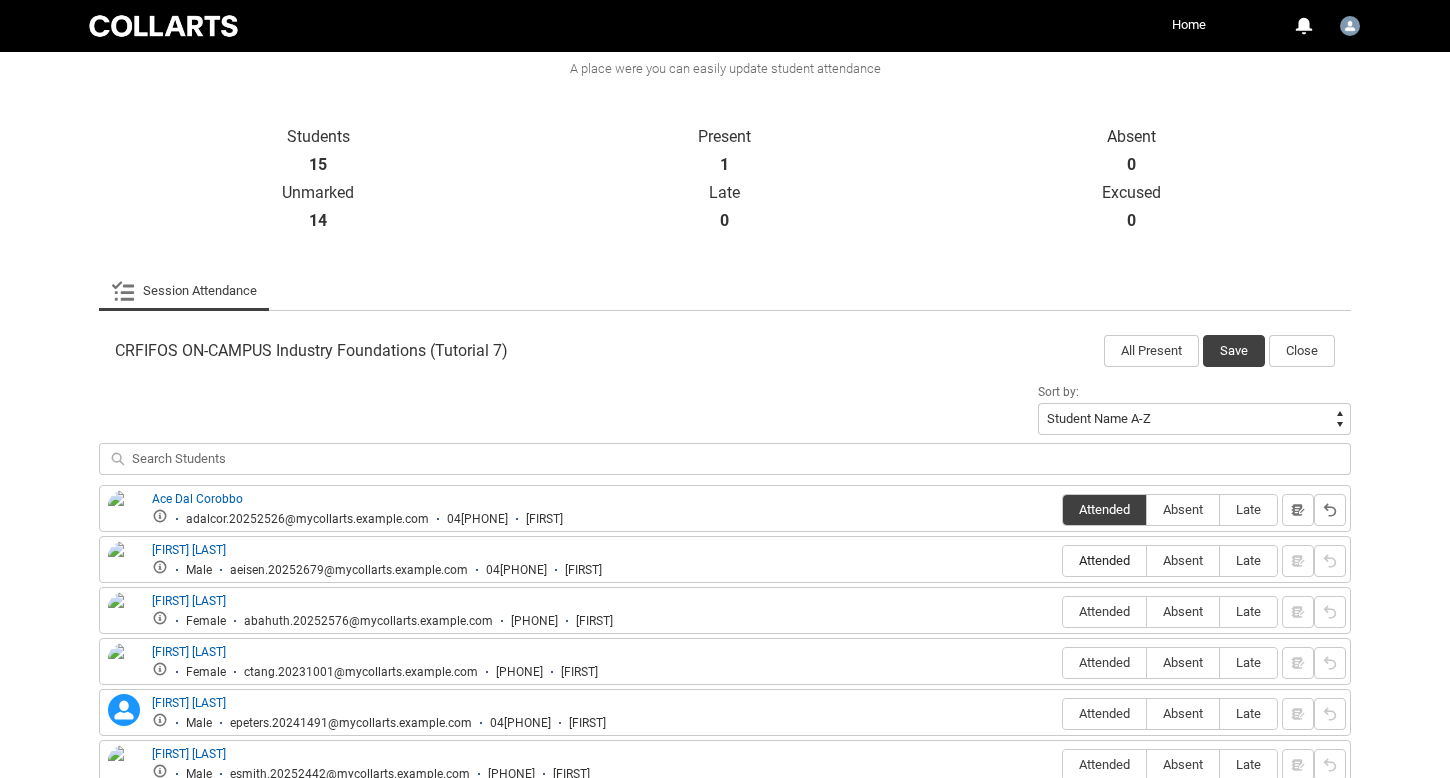 click on "Attended" at bounding box center [1104, 560] 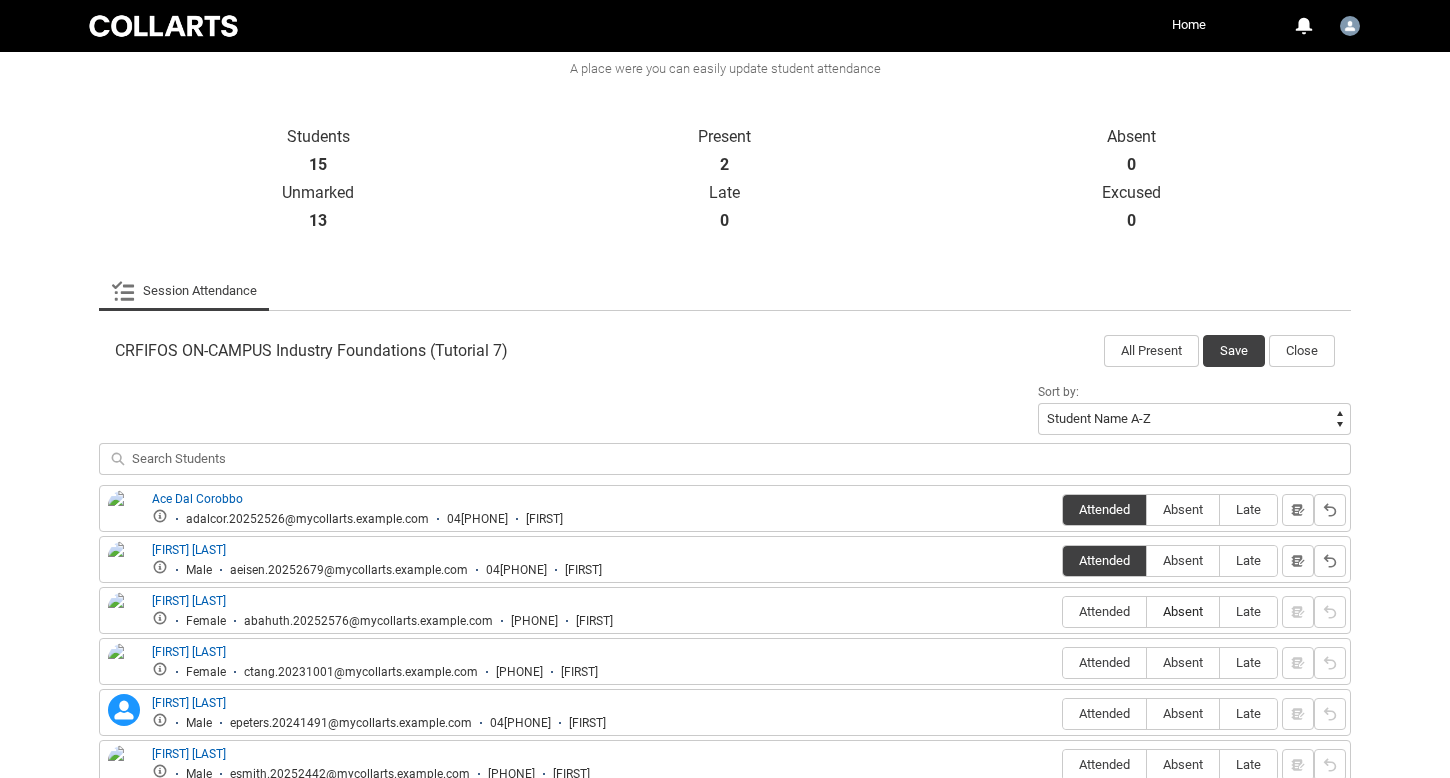 click on "Absent" at bounding box center [1183, 611] 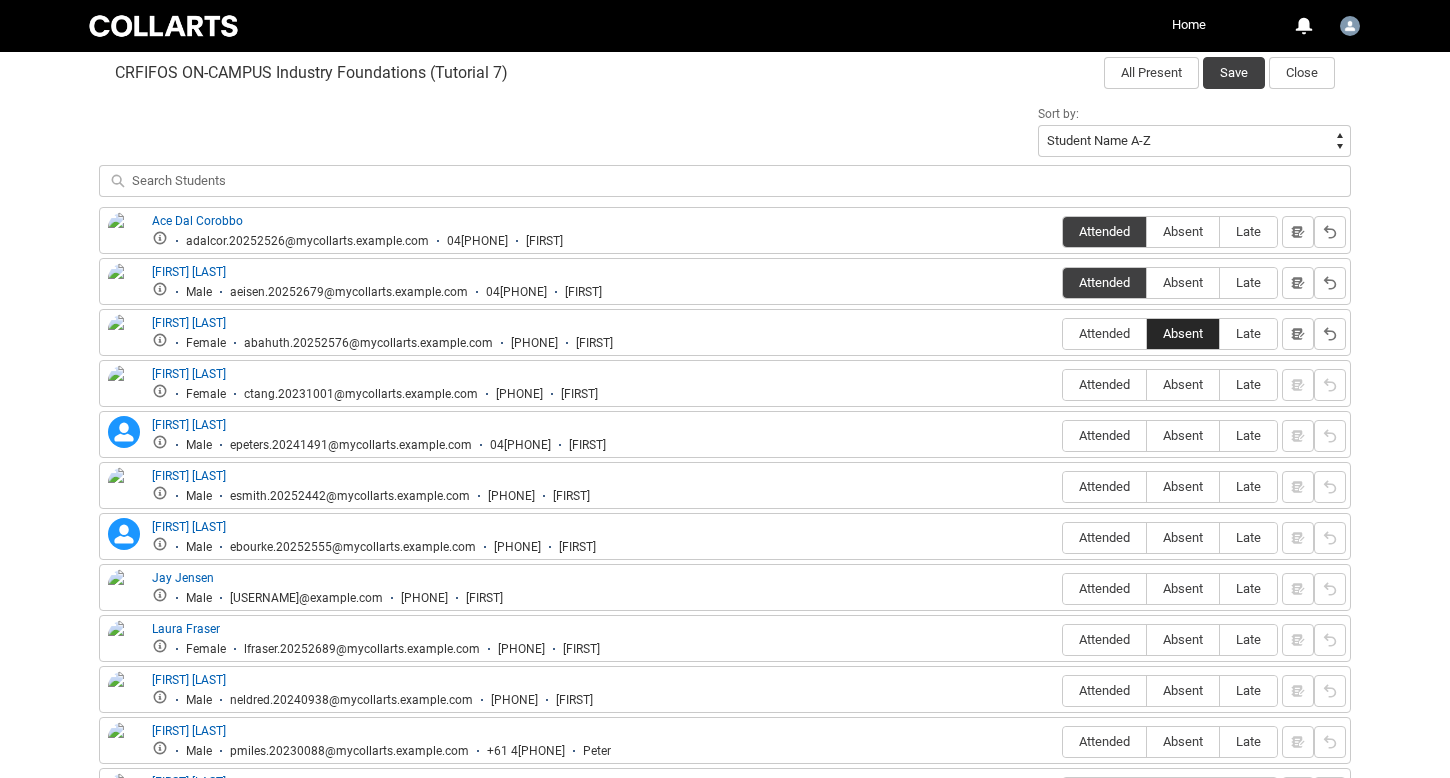 scroll, scrollTop: 705, scrollLeft: 0, axis: vertical 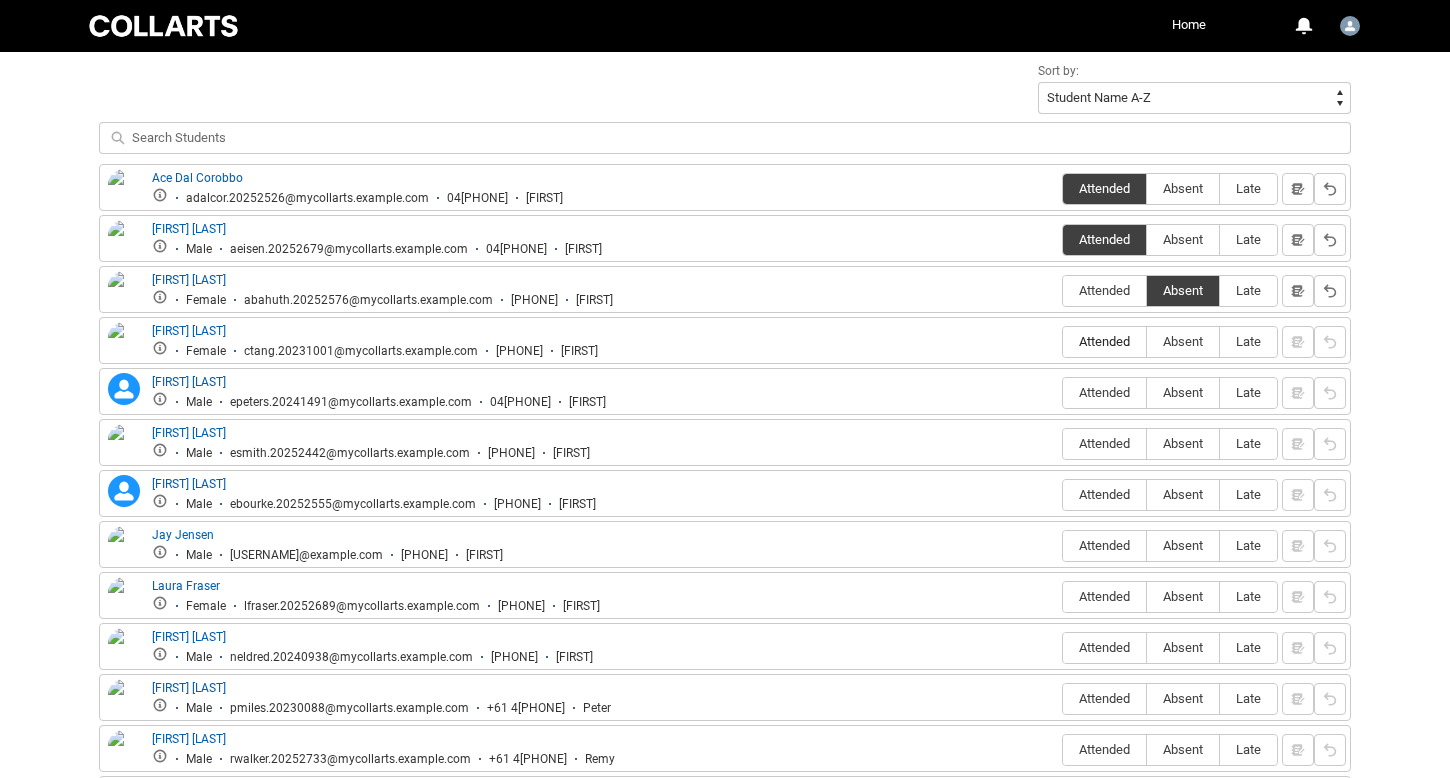click on "Attended" at bounding box center [1104, 341] 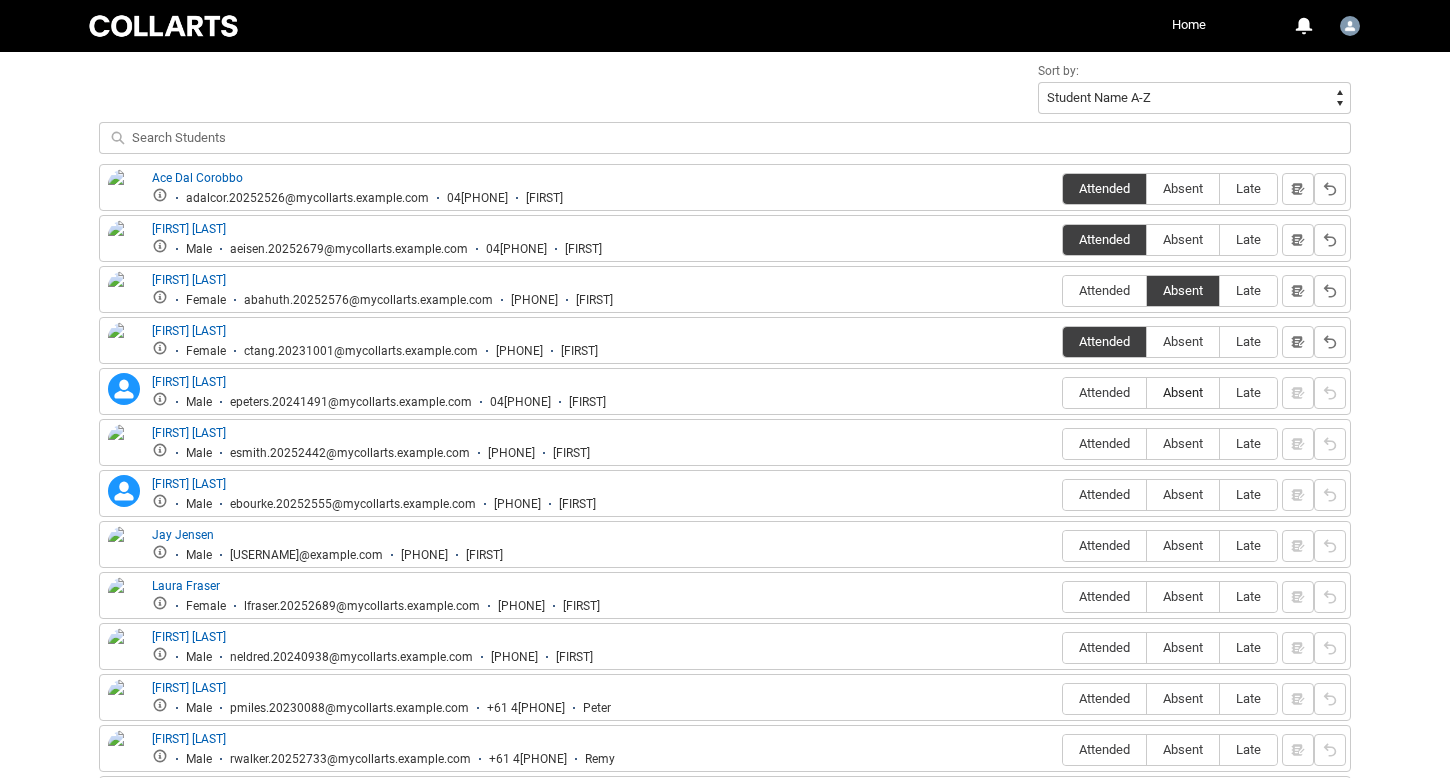click on "Absent" at bounding box center [1183, 392] 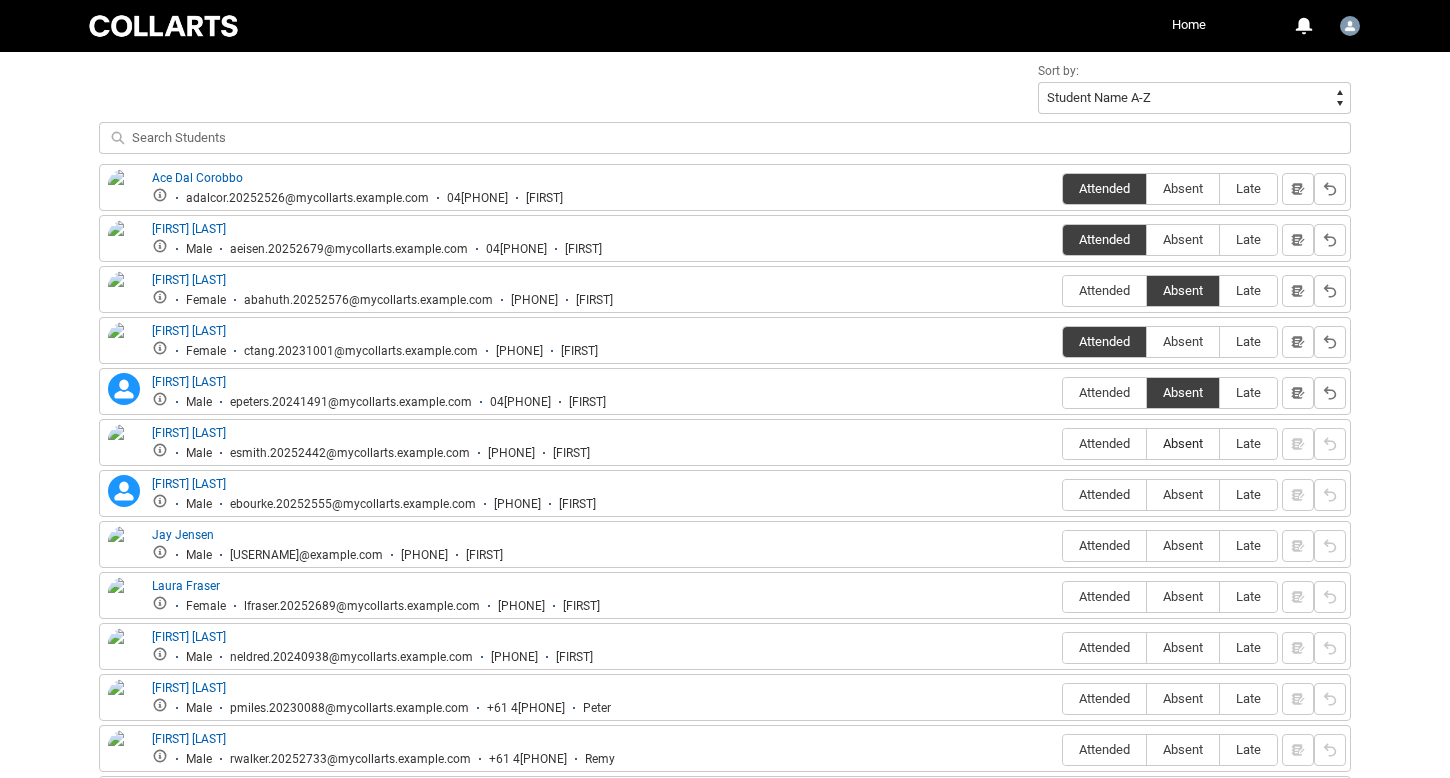 click on "Absent" at bounding box center [1183, 443] 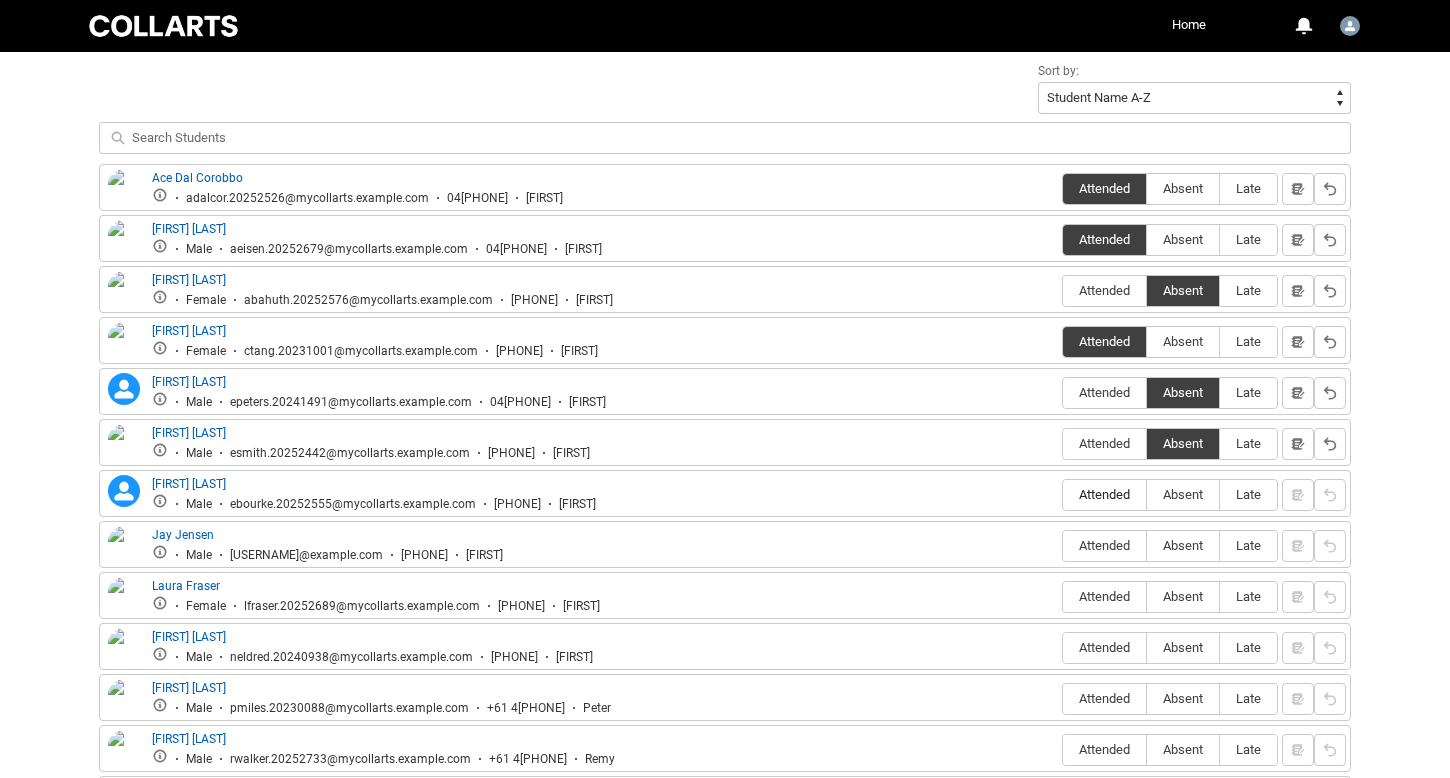 click on "Attended" at bounding box center [1104, 494] 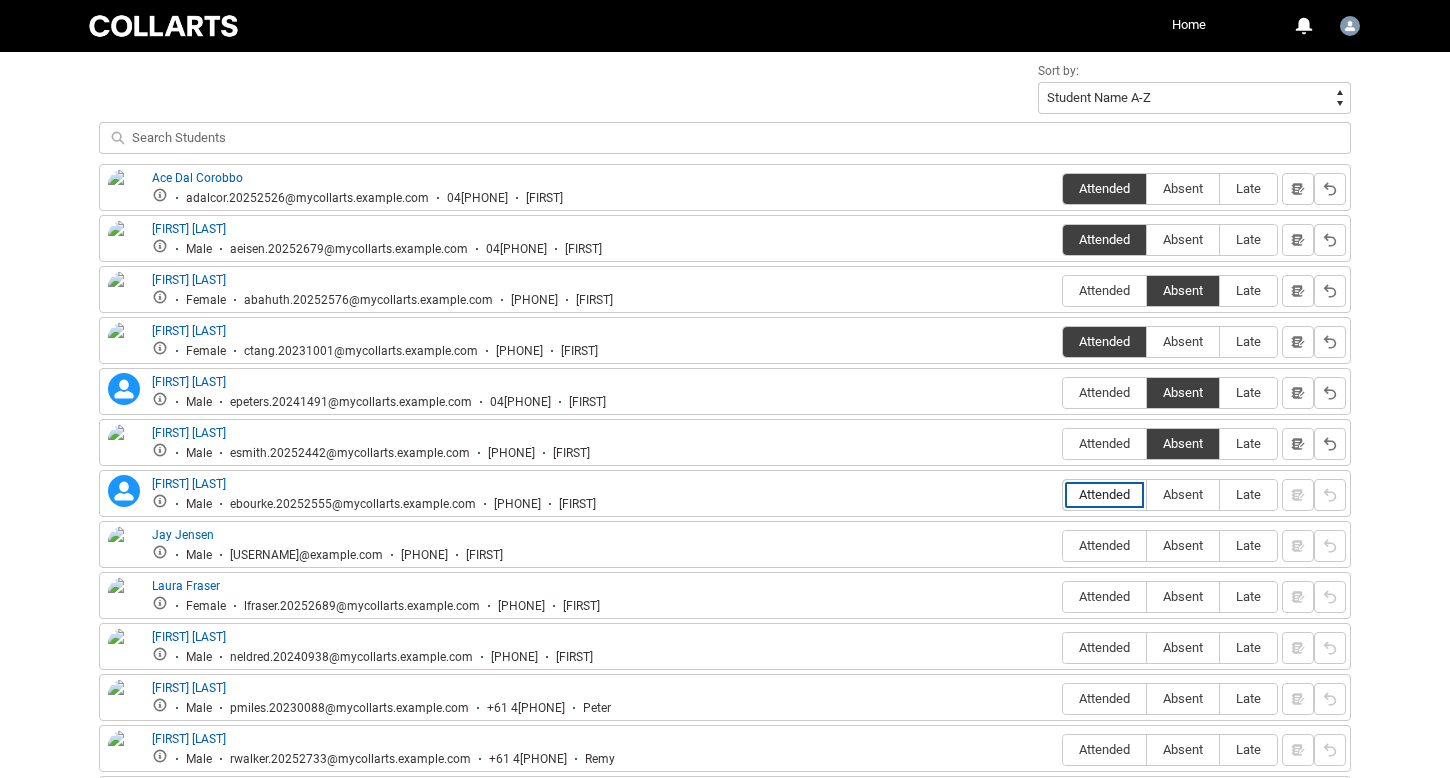 click on "Attended" at bounding box center [1062, 494] 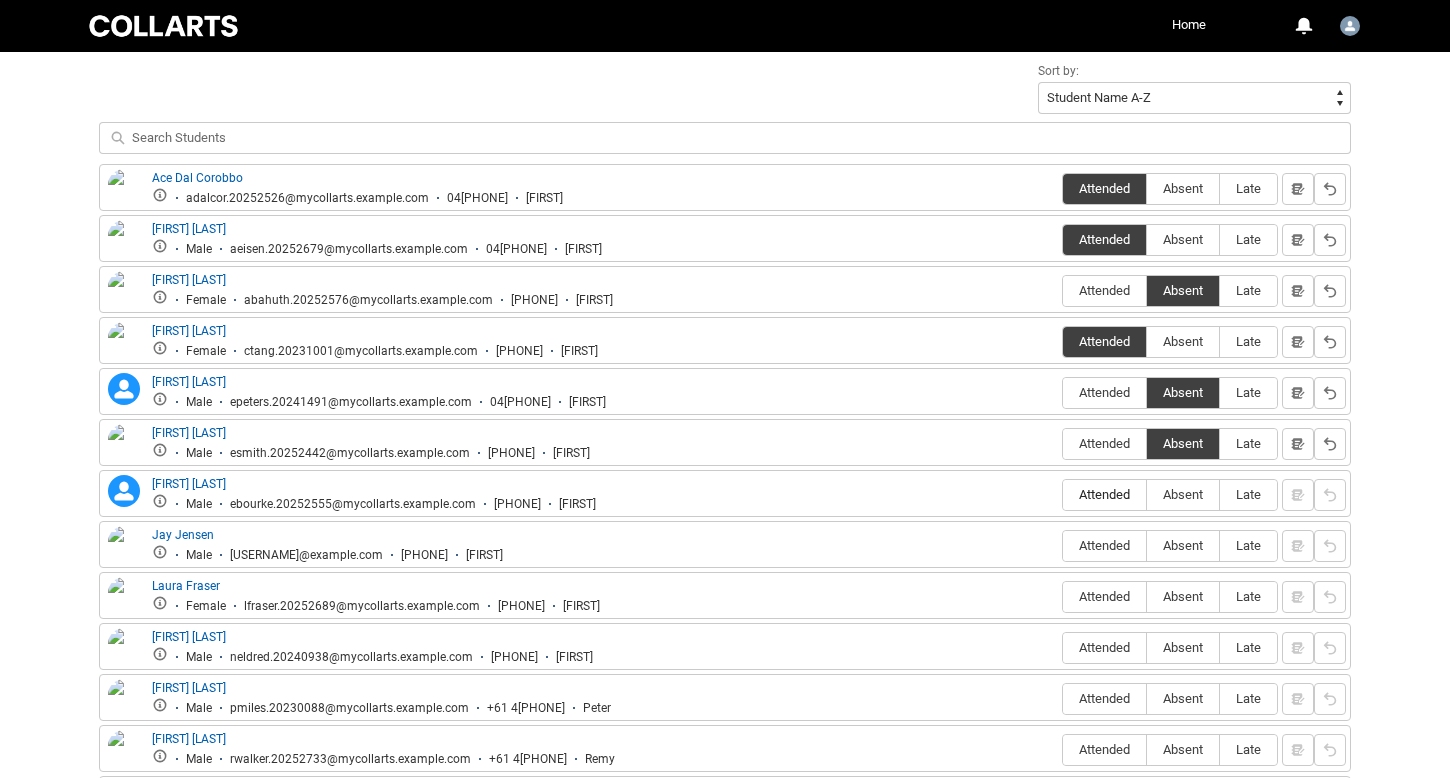 type on "Attended" 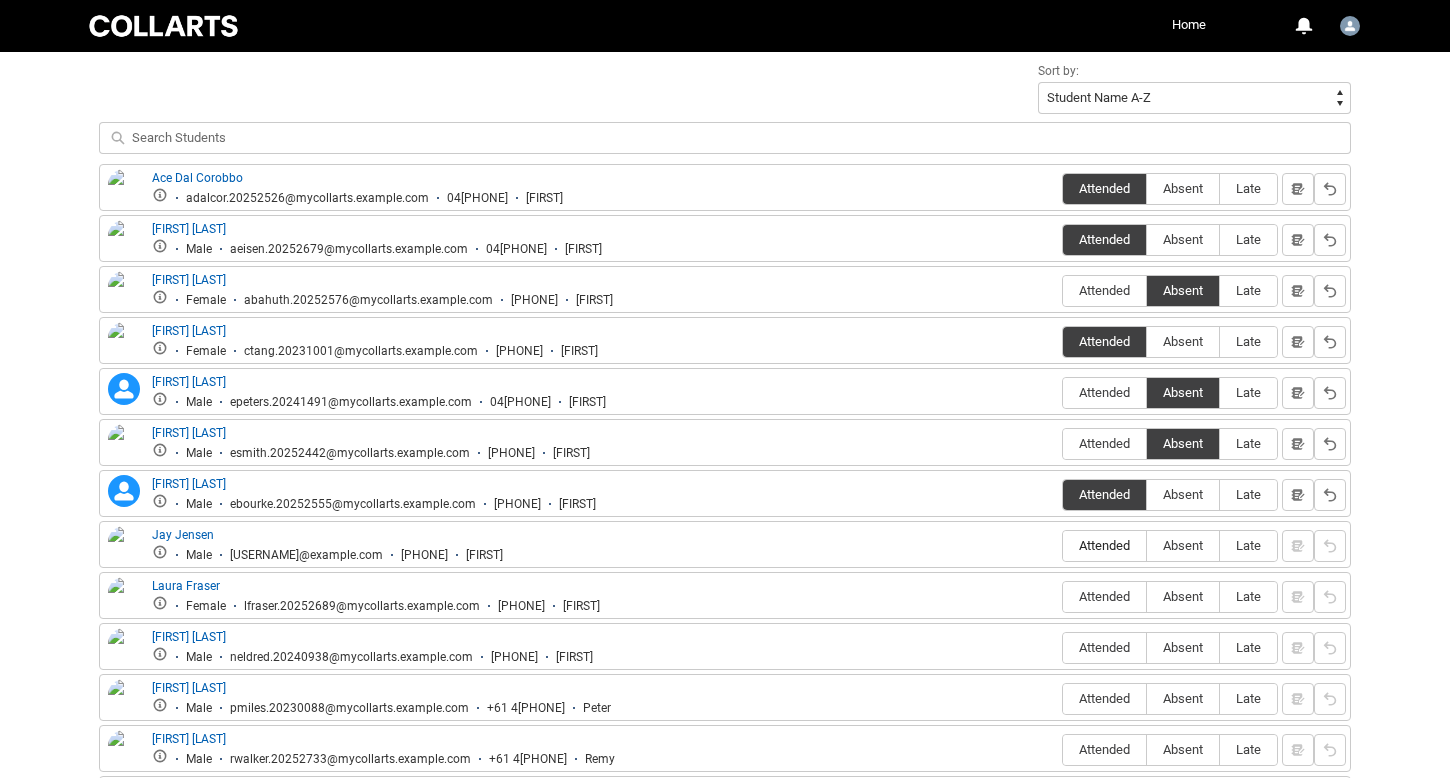 click on "Attended" at bounding box center [1104, 545] 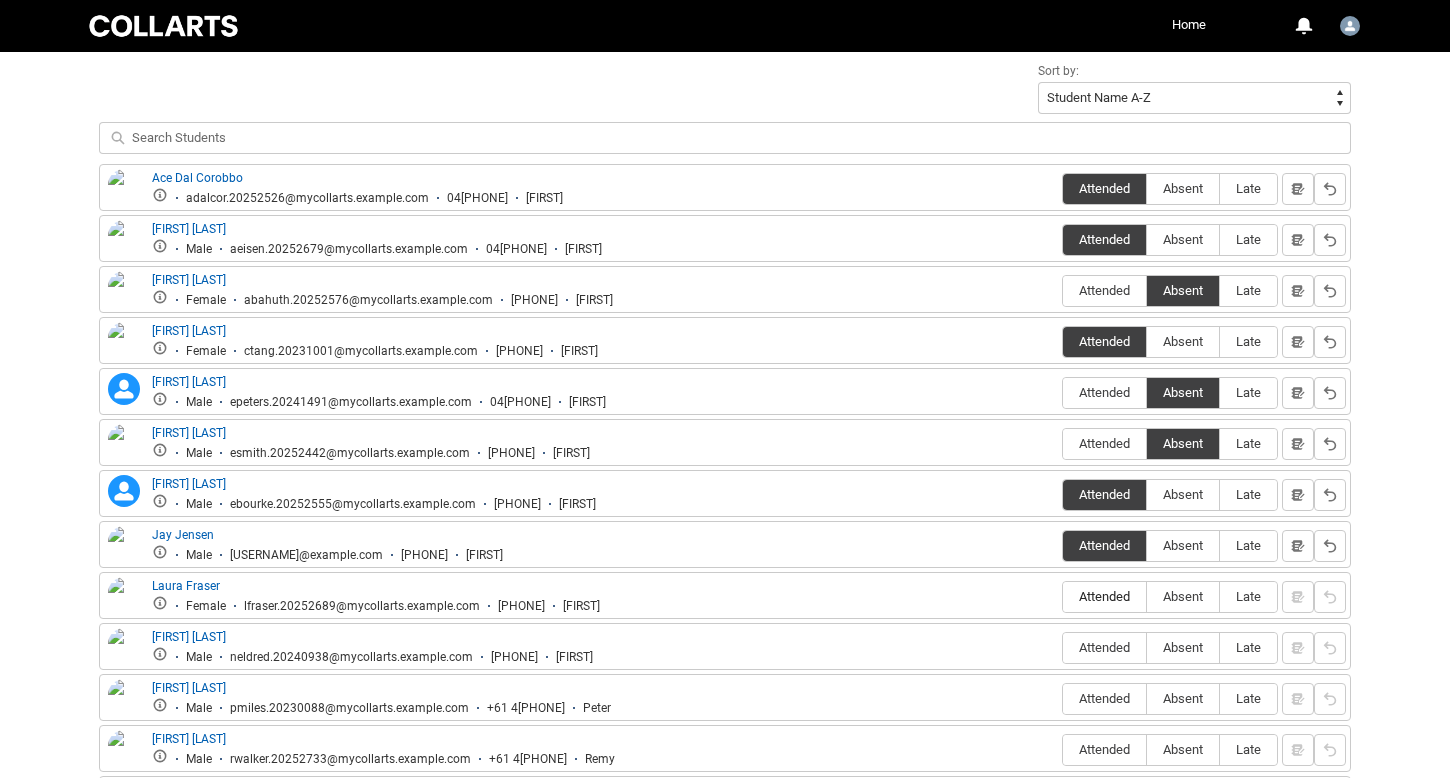 click on "Attended" at bounding box center (1104, 596) 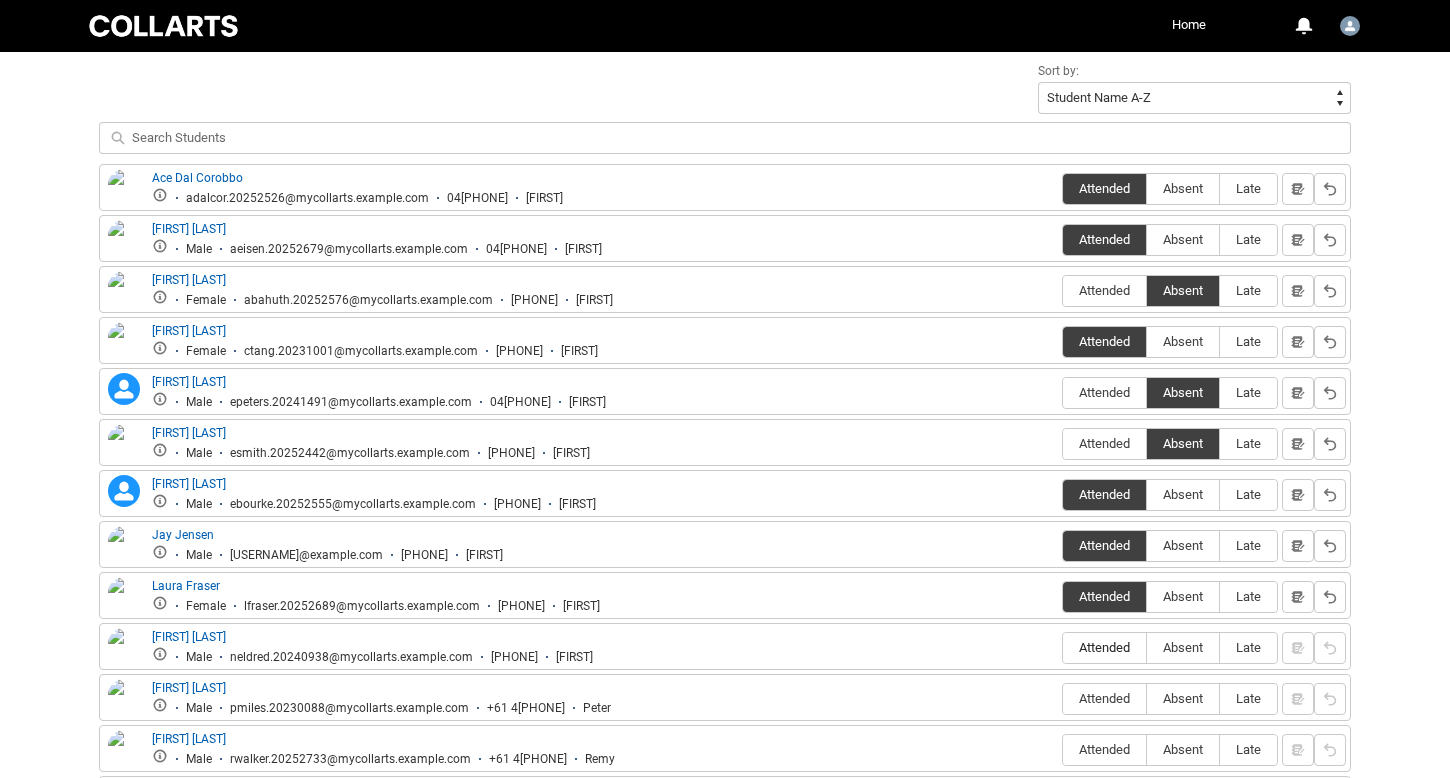 click on "Attended" at bounding box center [1104, 647] 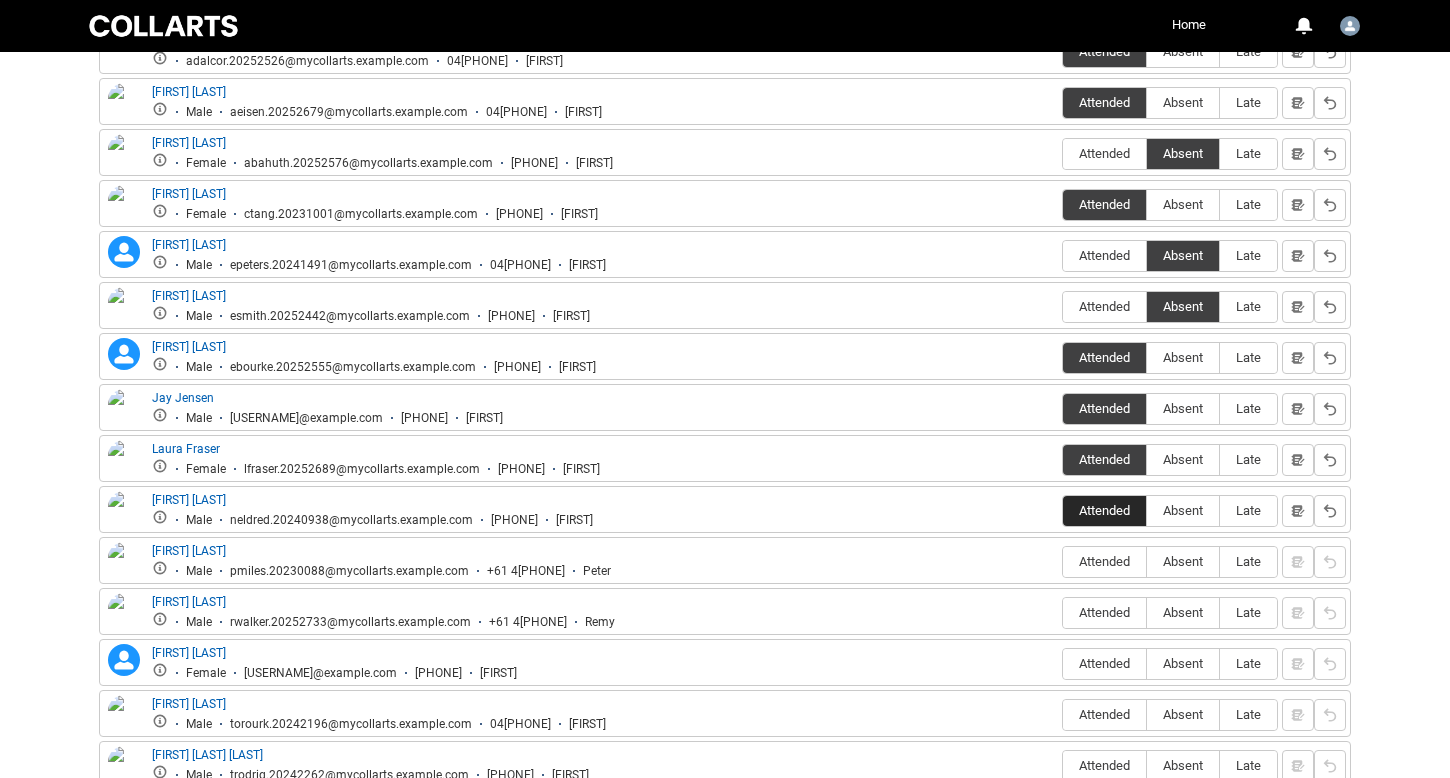 scroll, scrollTop: 844, scrollLeft: 0, axis: vertical 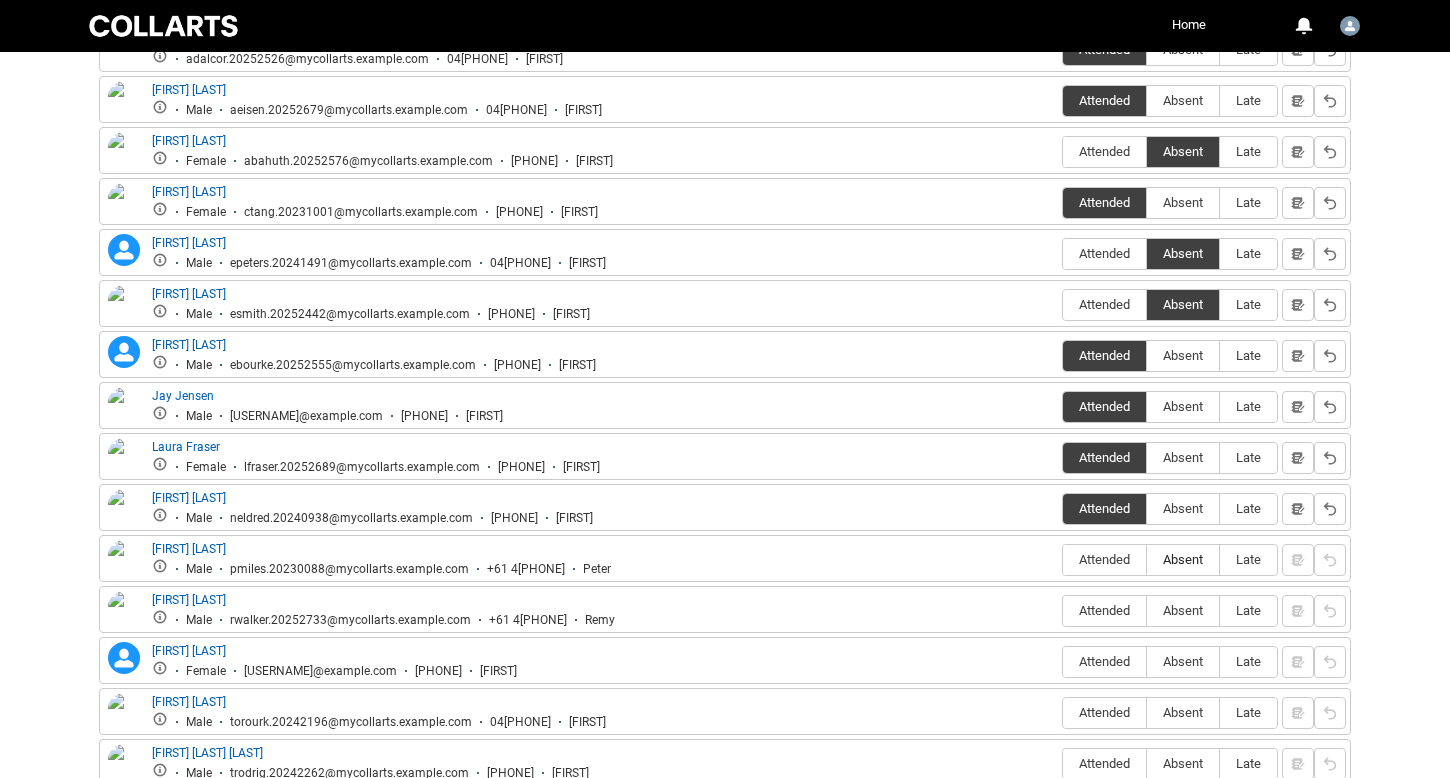 click on "Absent" at bounding box center (1183, 560) 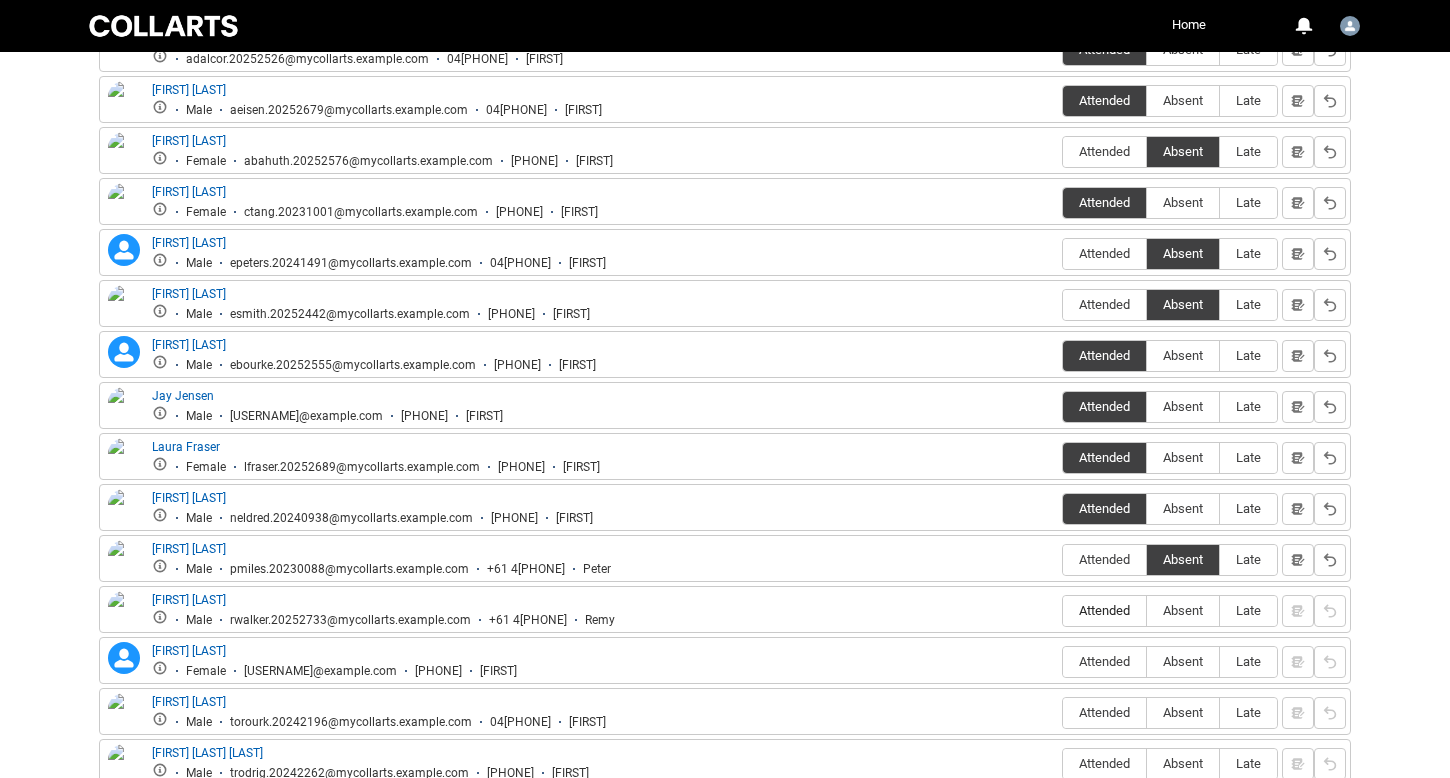 click on "Attended" at bounding box center (1104, 610) 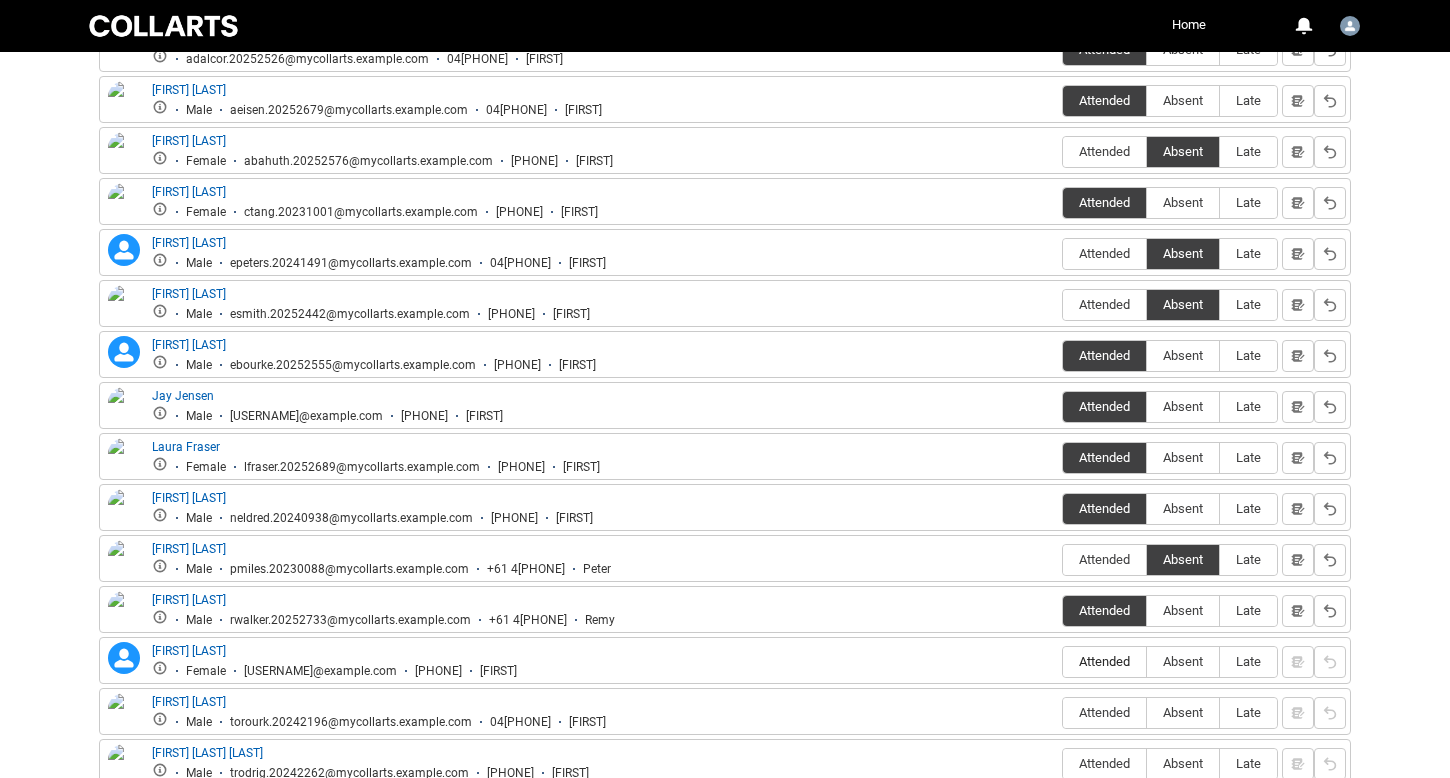 click on "Attended" at bounding box center (1104, 661) 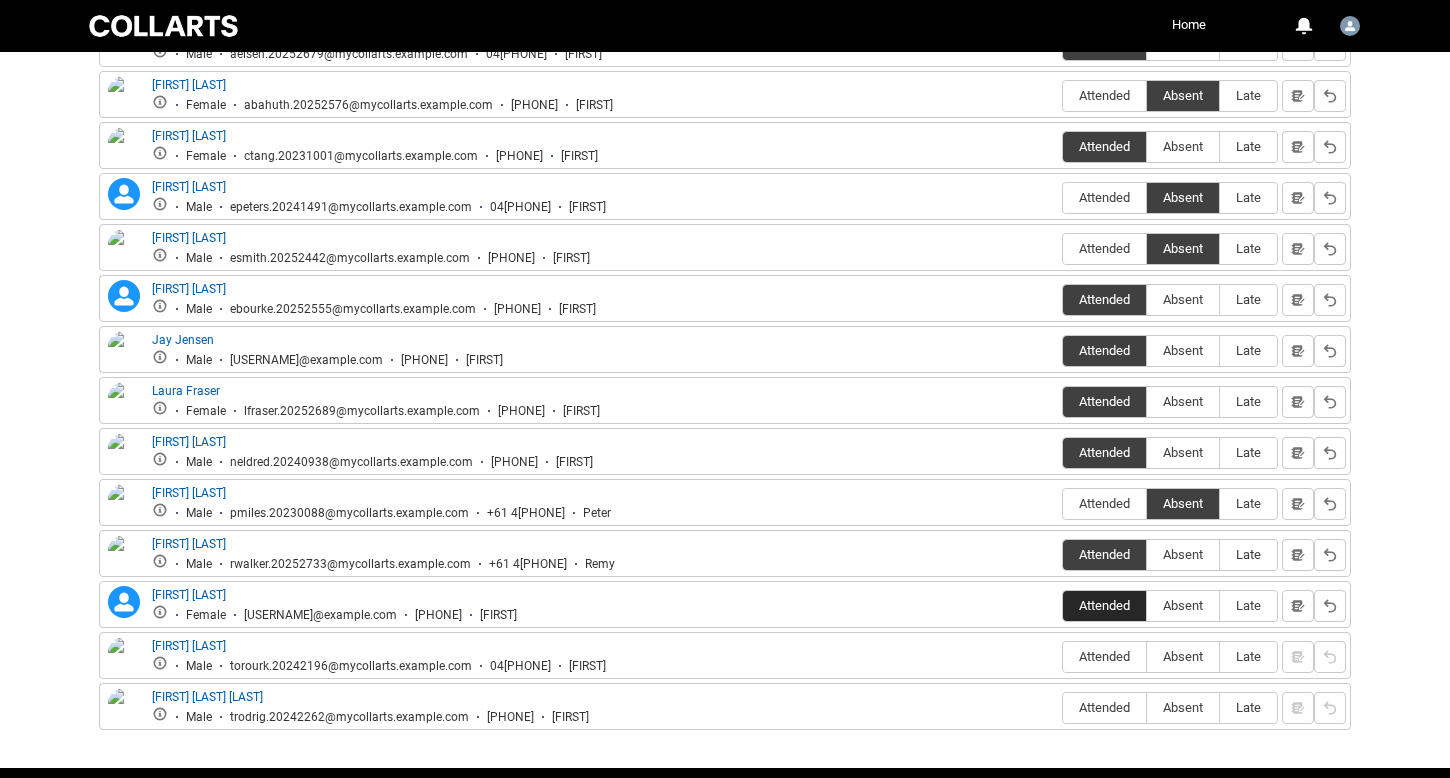 scroll, scrollTop: 971, scrollLeft: 0, axis: vertical 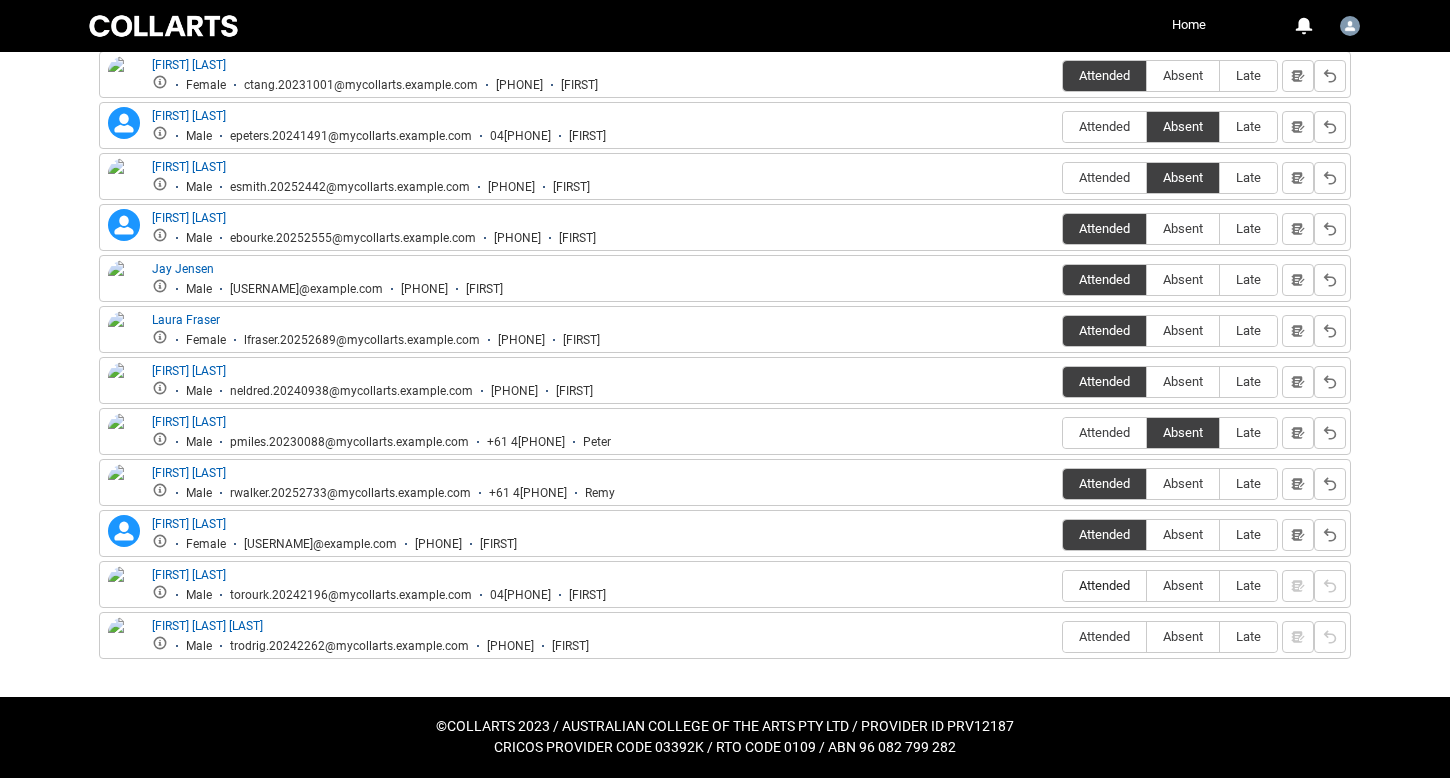 click on "Attended" at bounding box center [1104, 586] 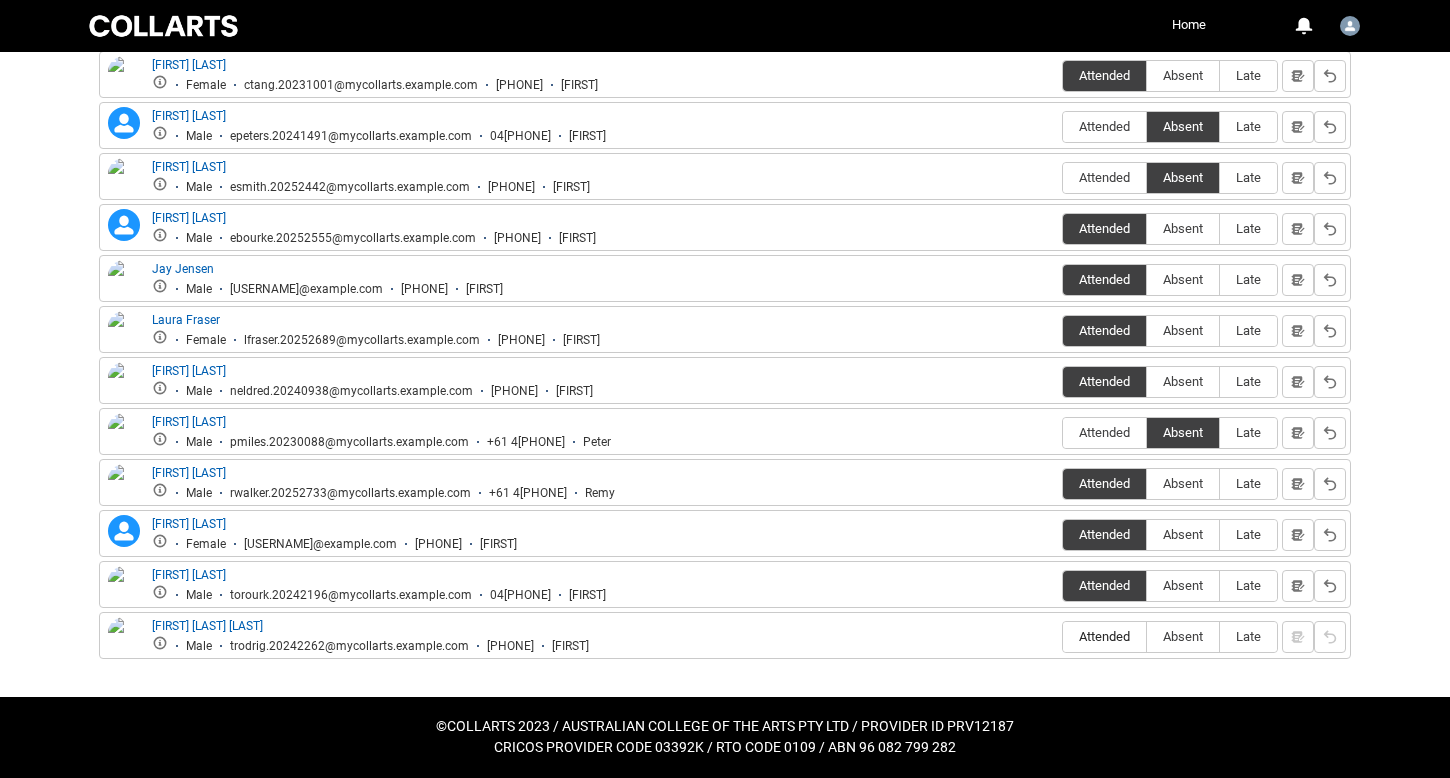 click on "Attended" at bounding box center [1104, 636] 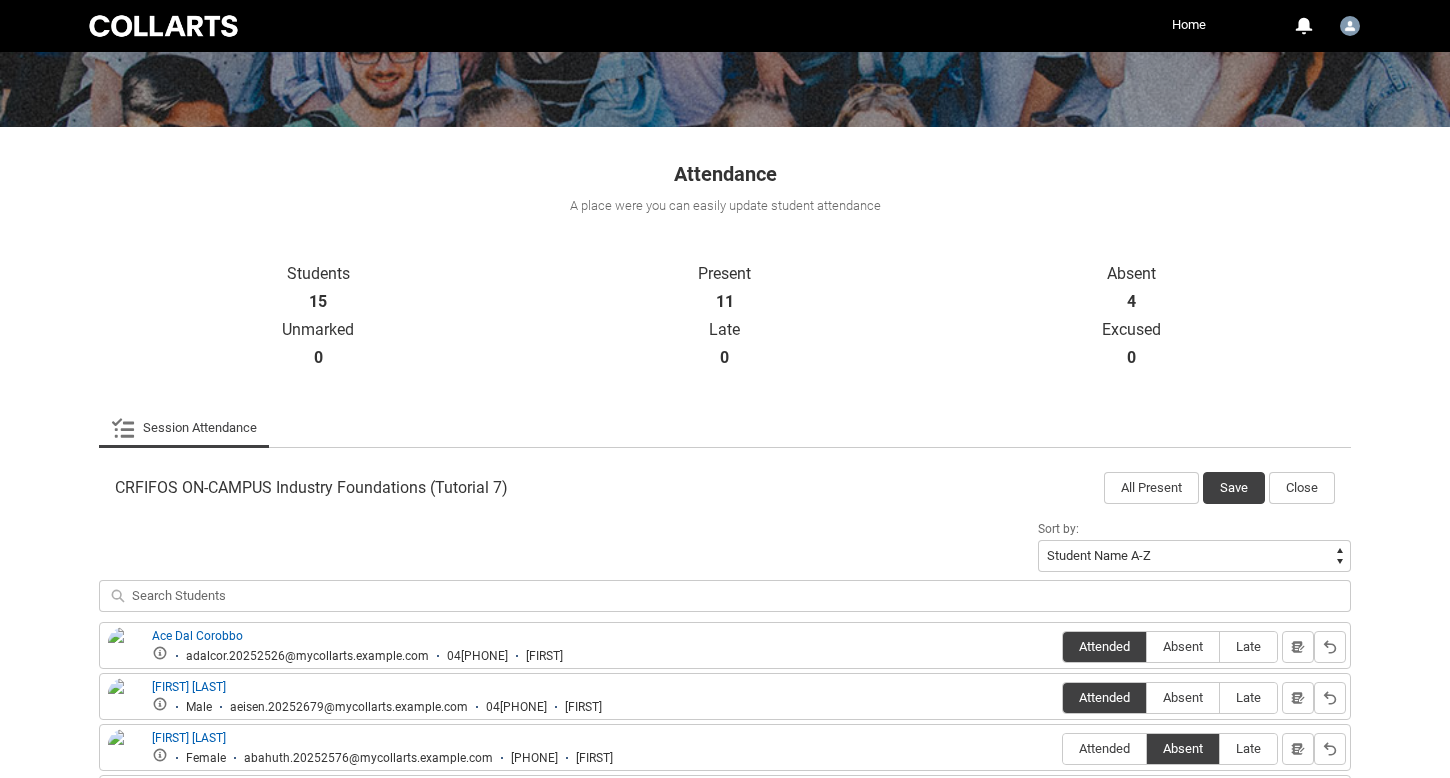 scroll, scrollTop: 0, scrollLeft: 0, axis: both 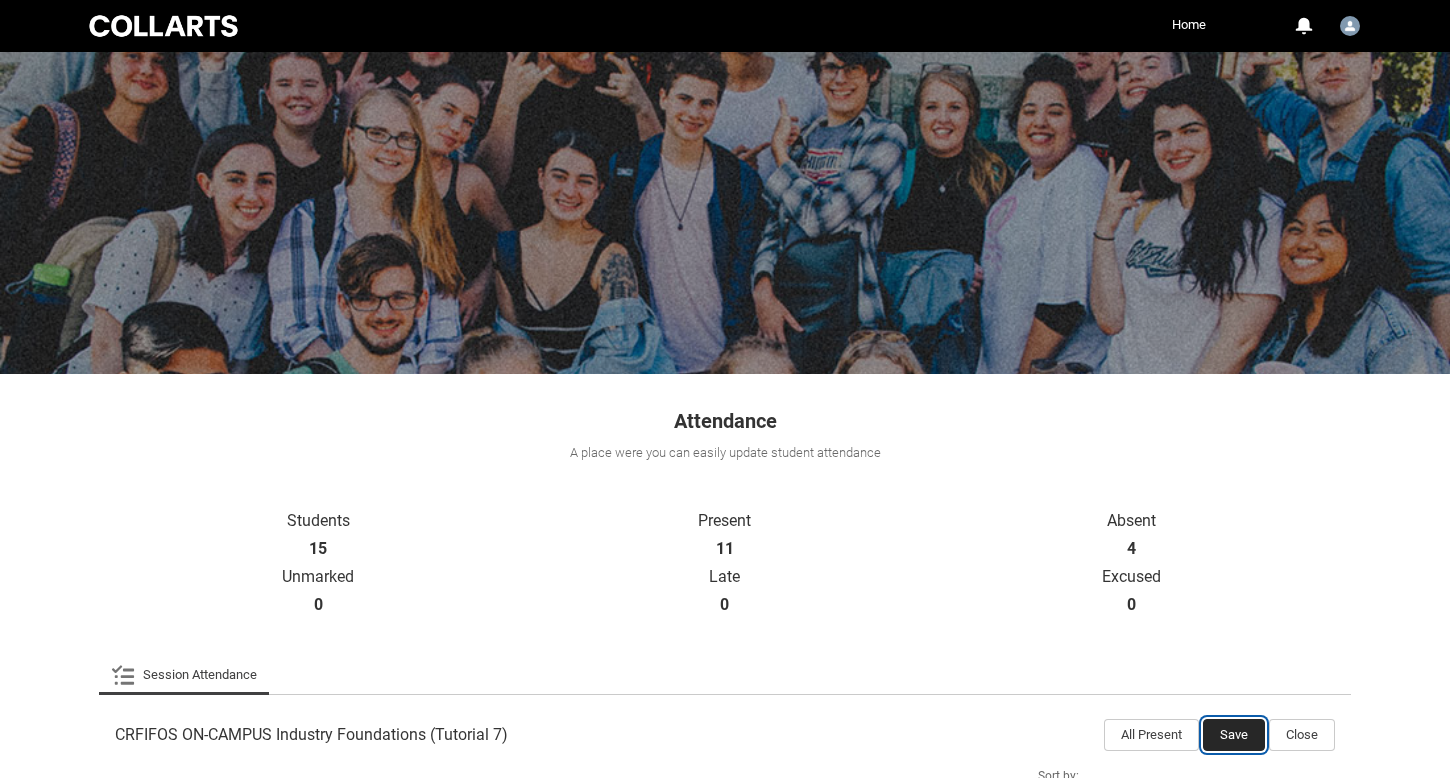 click on "Save" at bounding box center [1234, 735] 